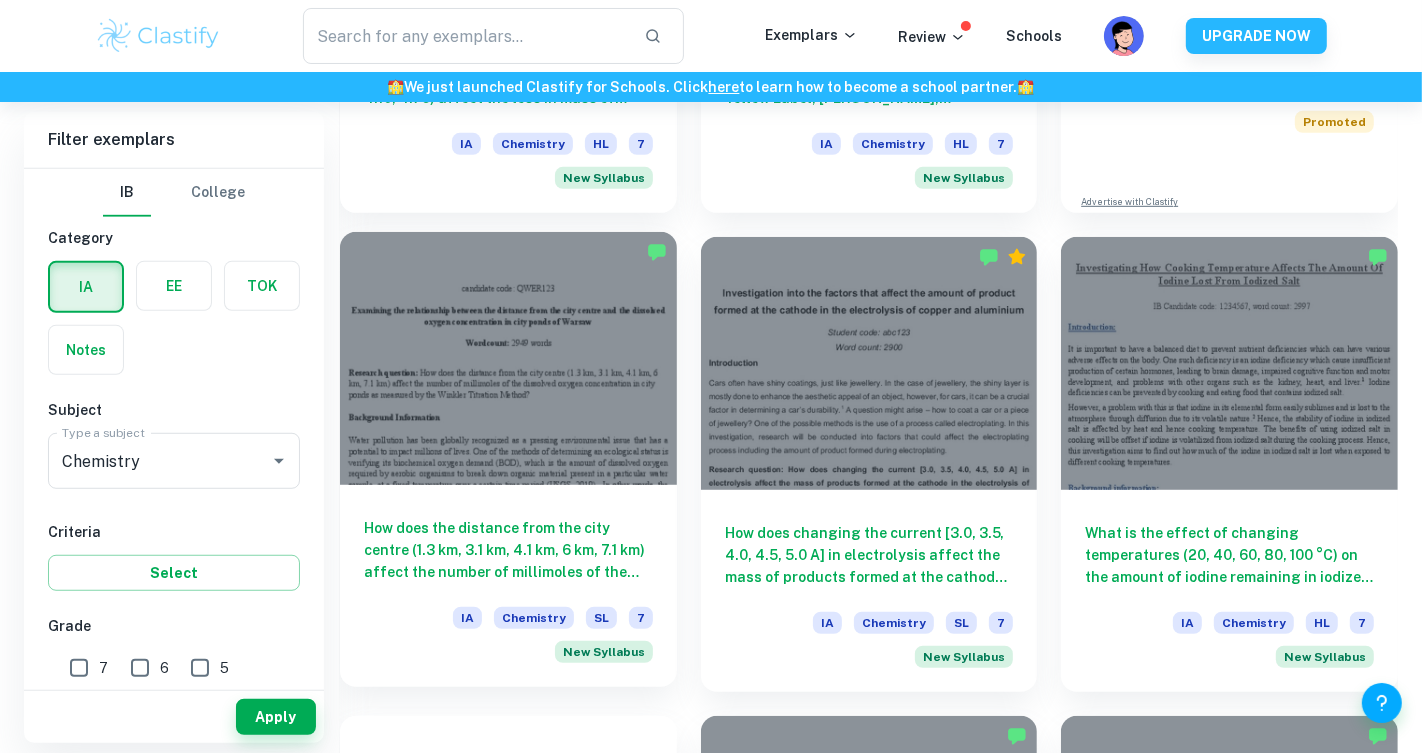 scroll, scrollTop: 1016, scrollLeft: 0, axis: vertical 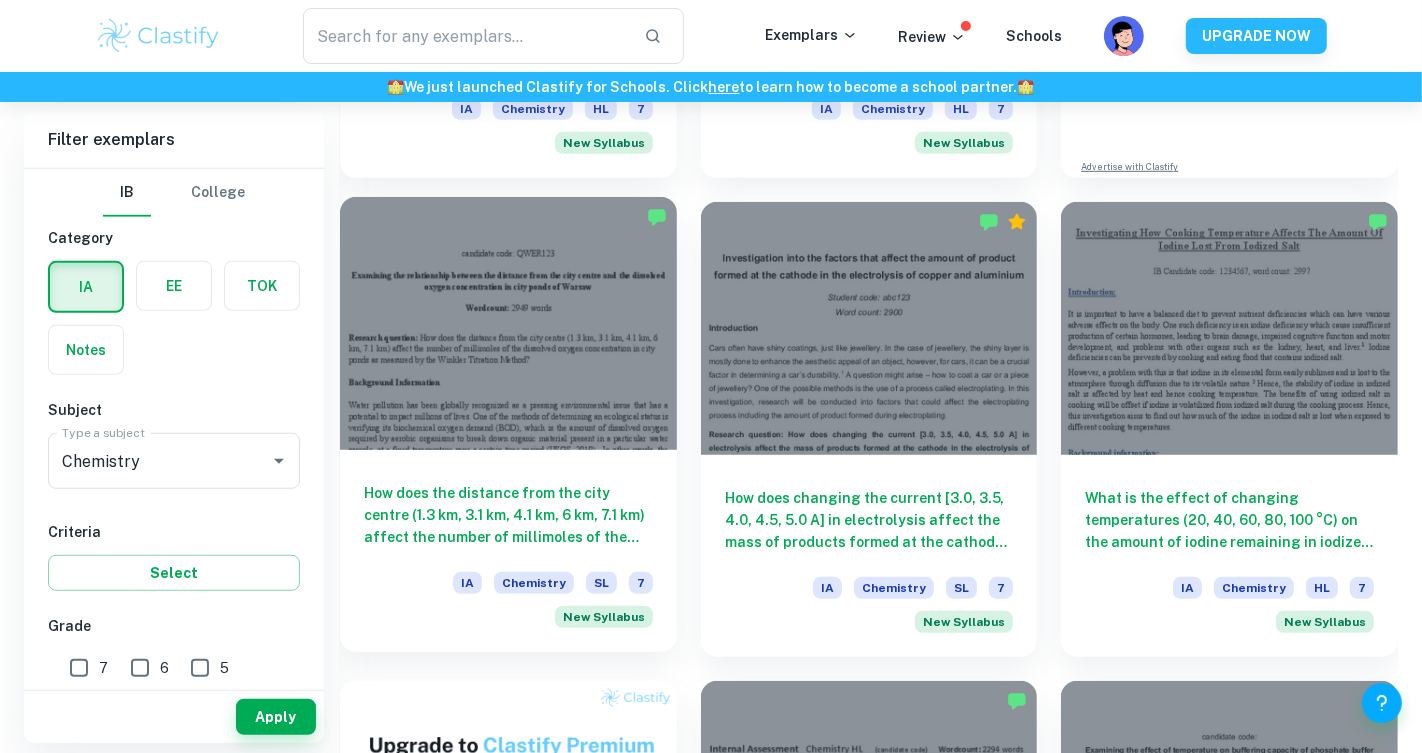 click at bounding box center [508, 323] 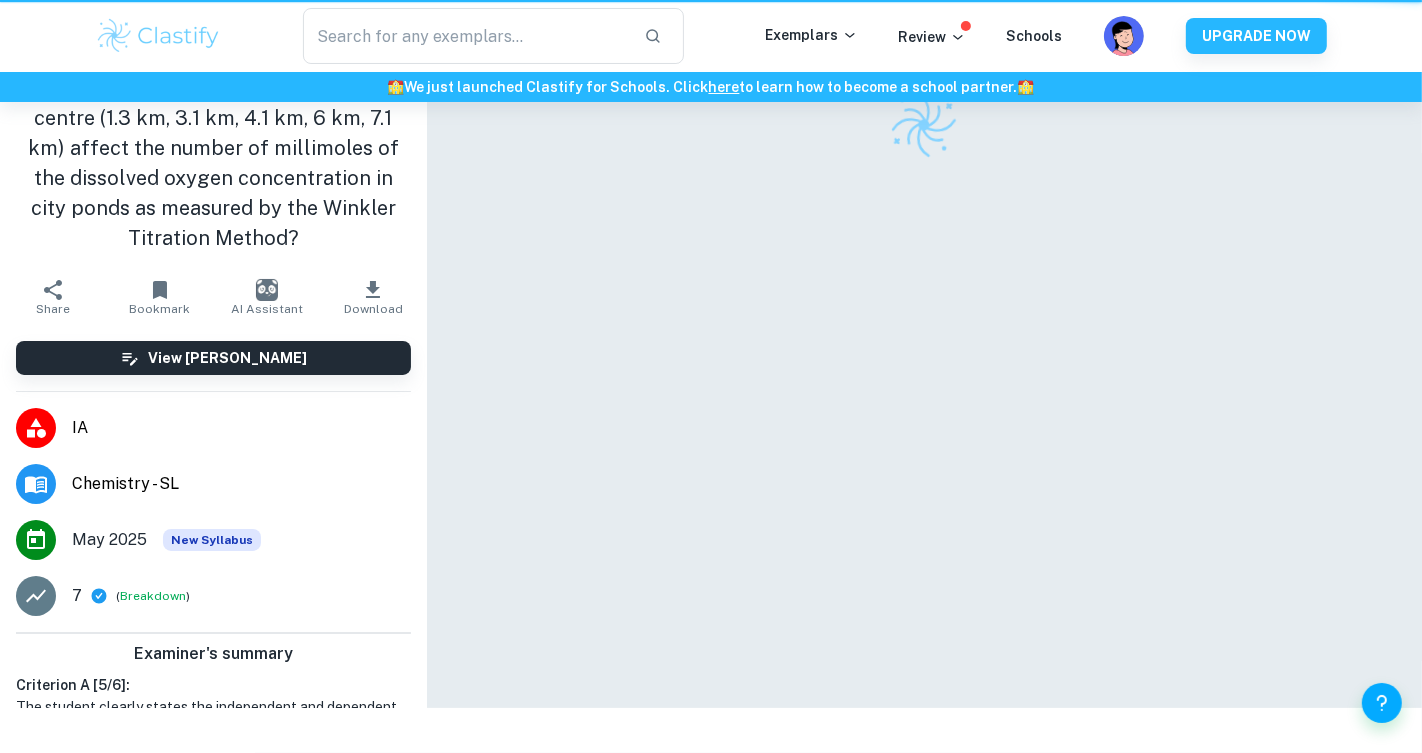 scroll, scrollTop: 0, scrollLeft: 0, axis: both 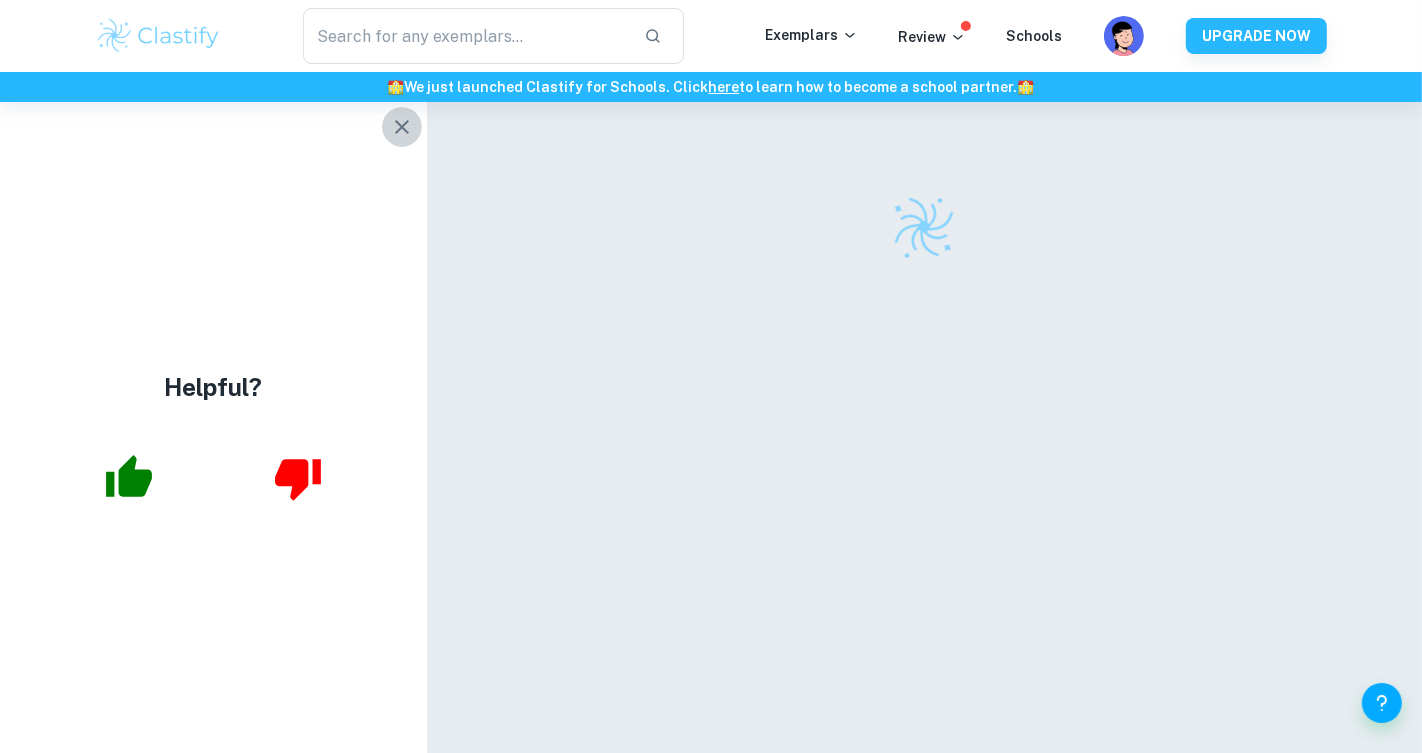 click at bounding box center (402, 127) 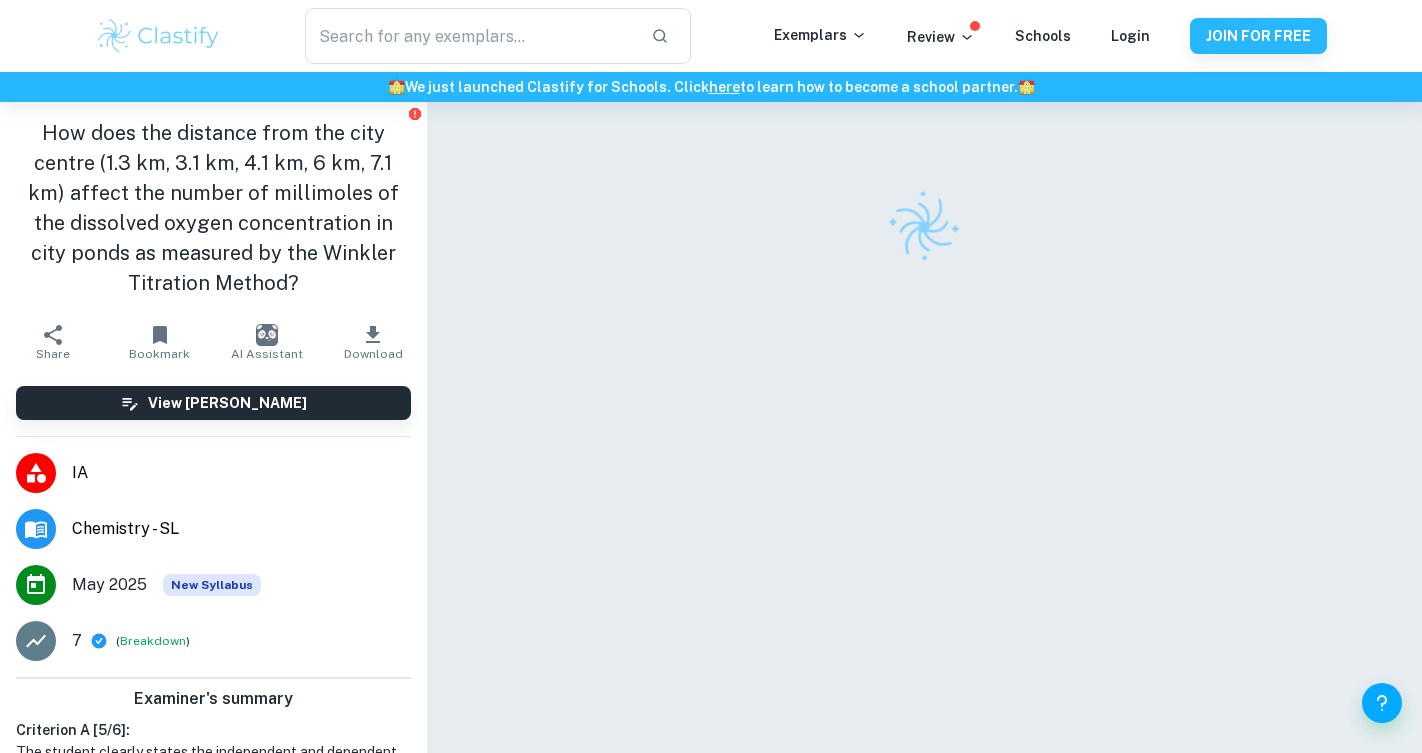 scroll, scrollTop: 0, scrollLeft: 0, axis: both 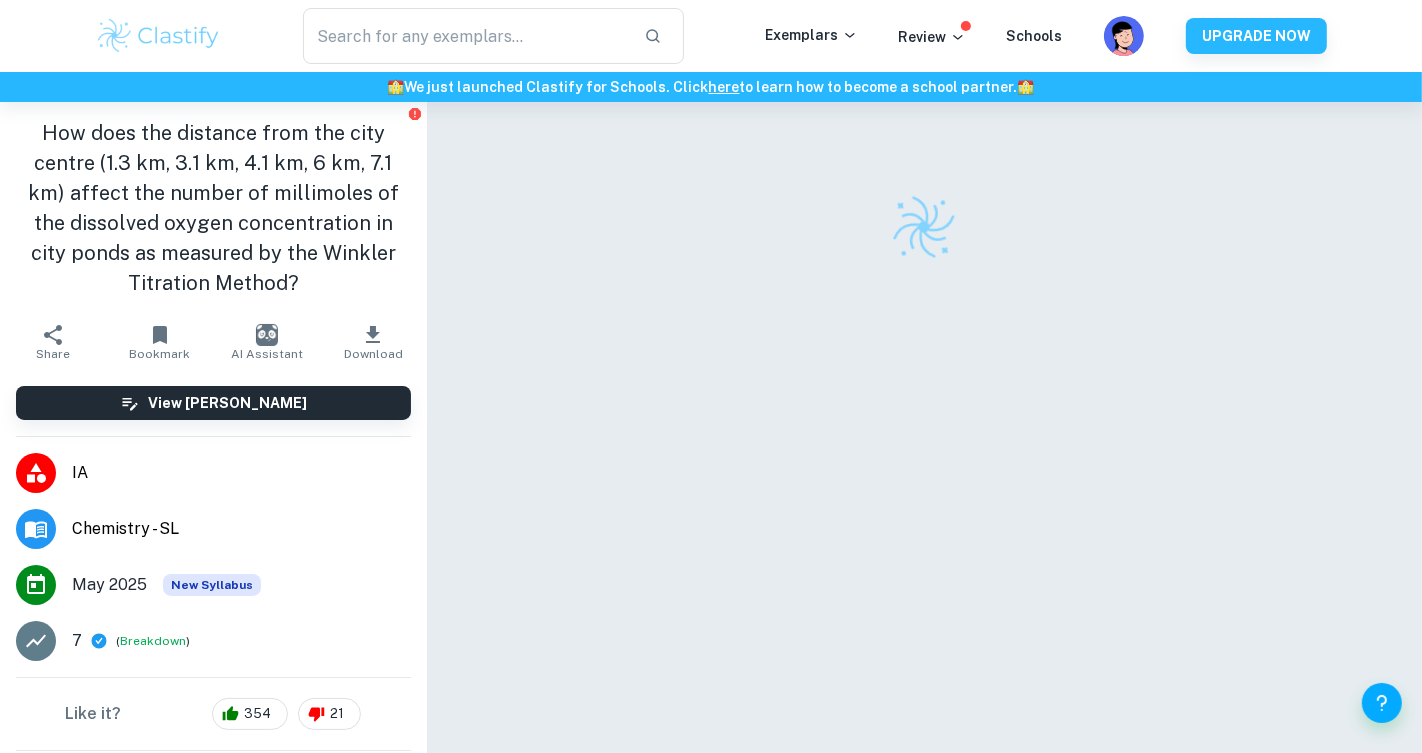 click on "🏫  We just launched Clastify for Schools. Click  here  to learn how to become a school partner.  🏫" at bounding box center (711, 87) 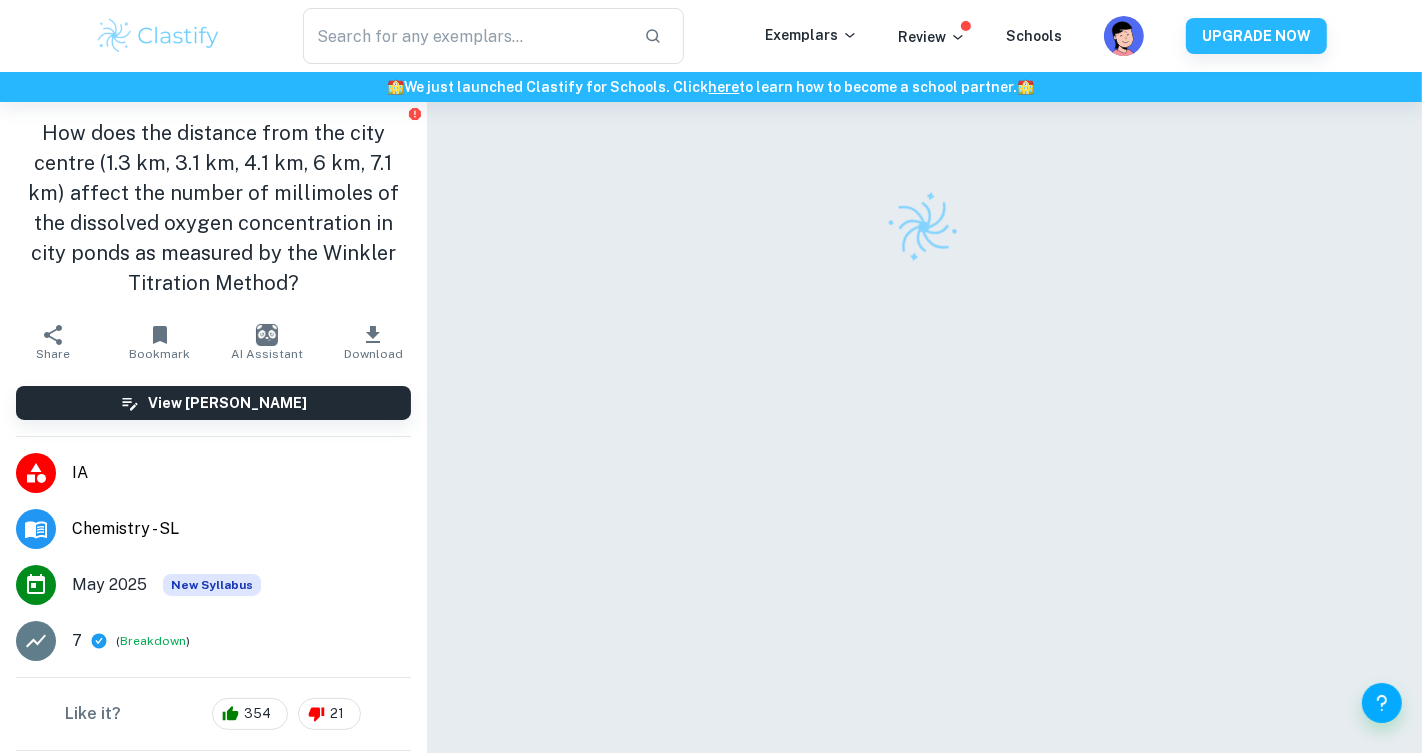 click on "here" 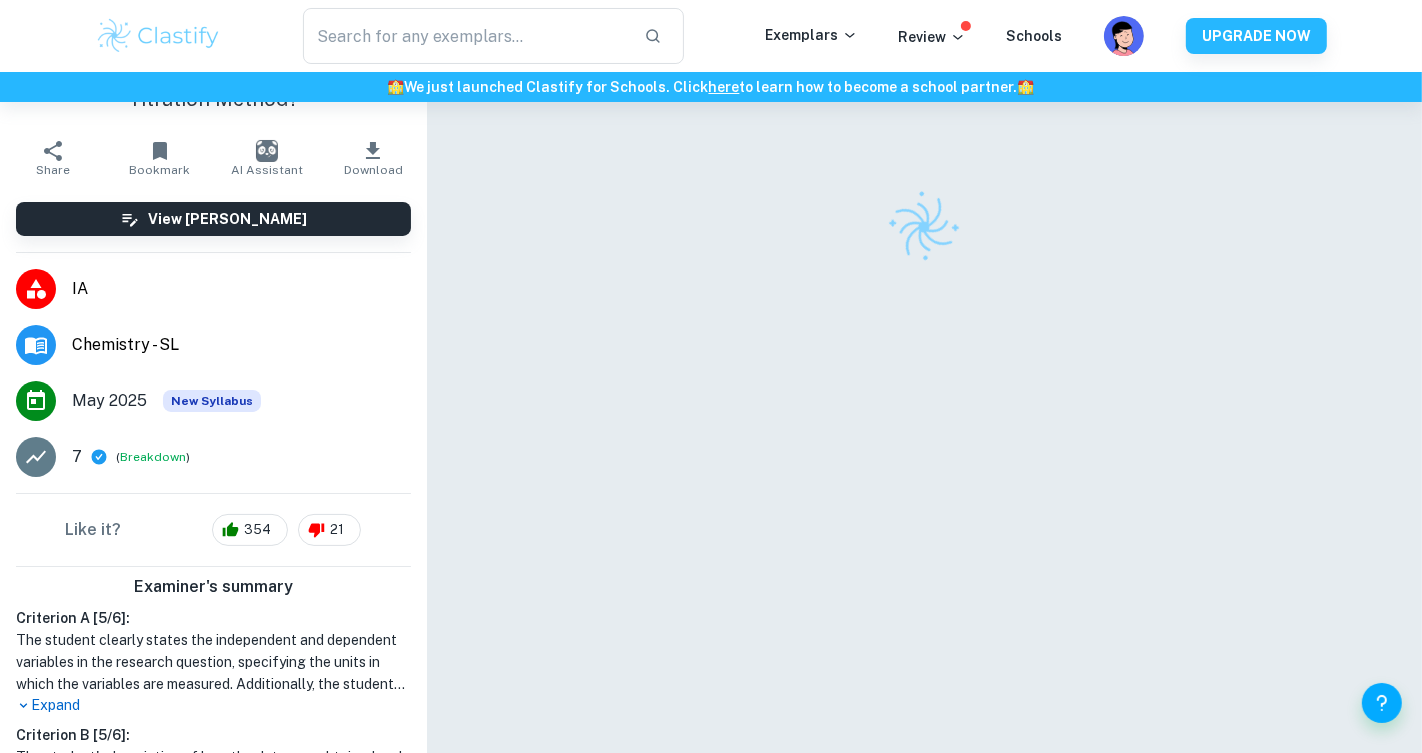 scroll, scrollTop: 27, scrollLeft: 0, axis: vertical 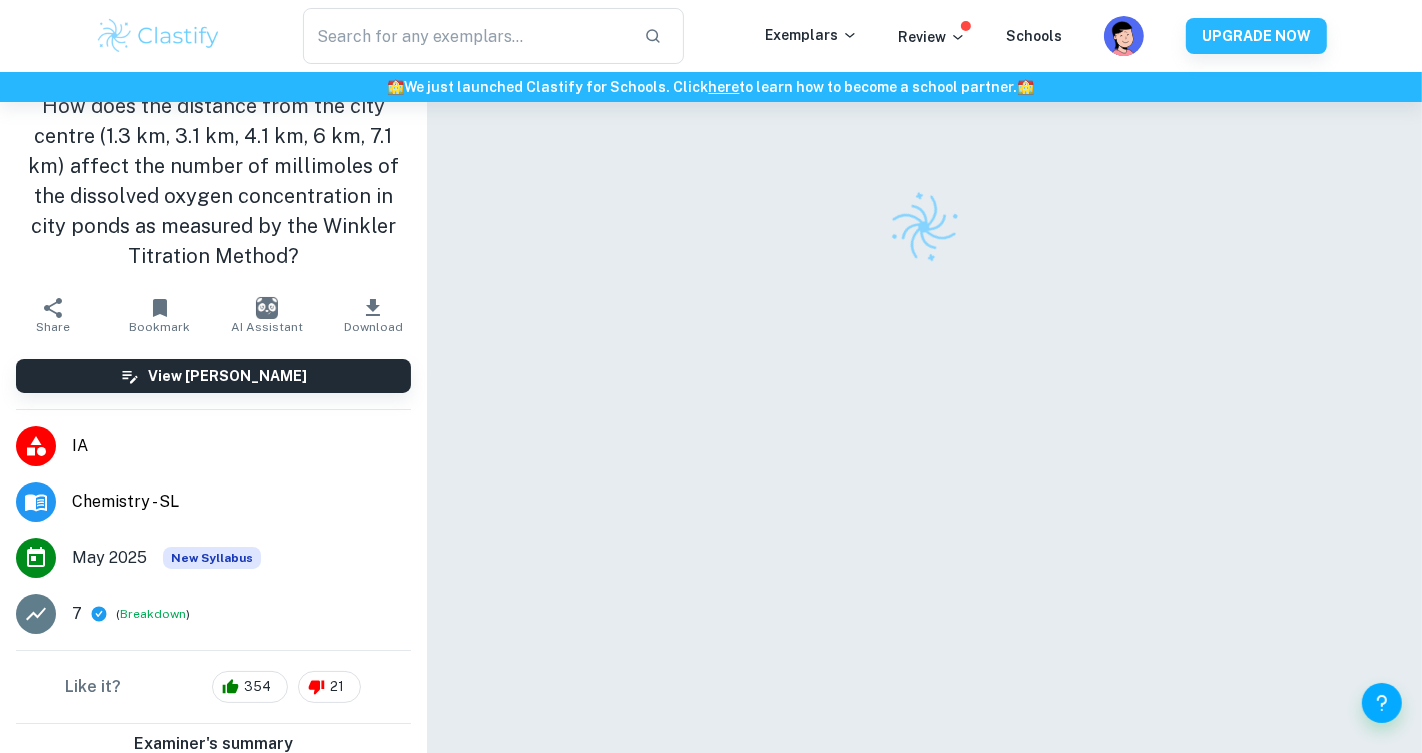 click at bounding box center (924, 456) 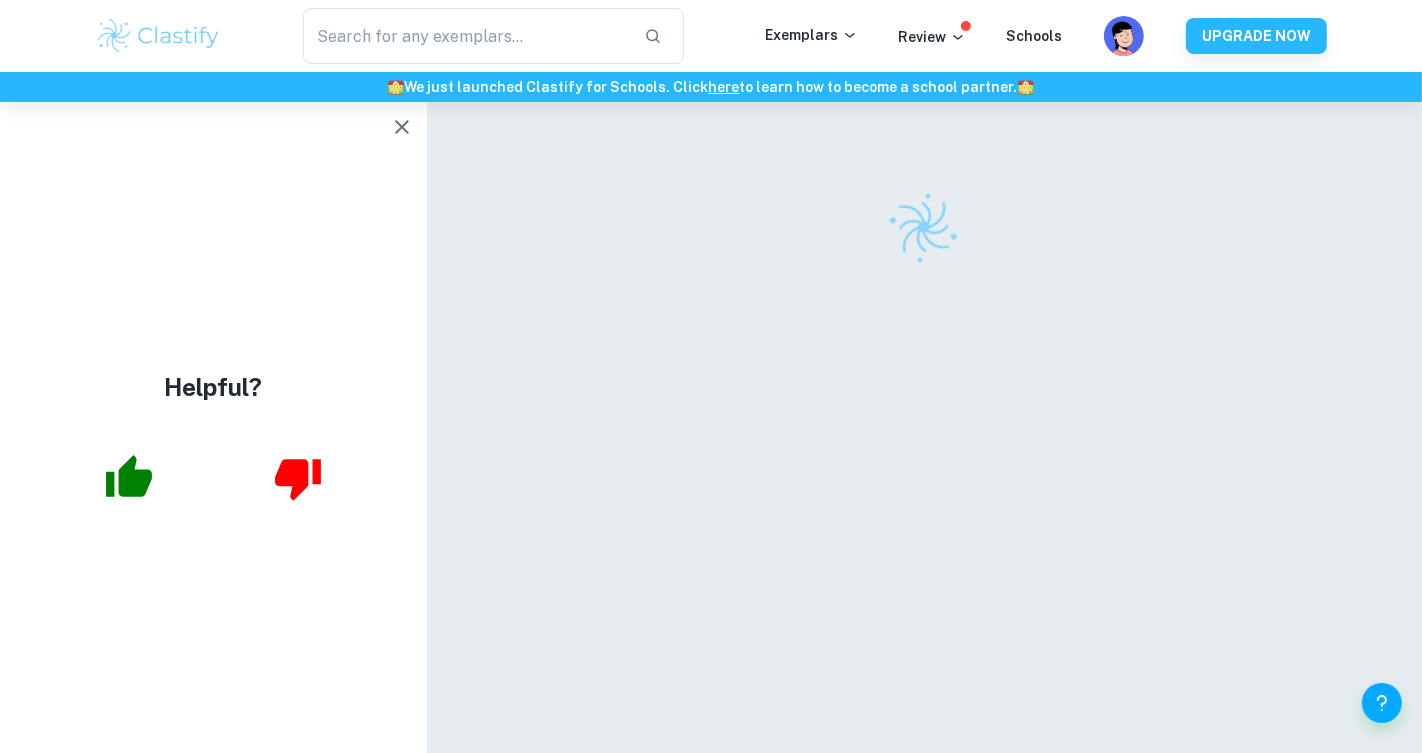 scroll, scrollTop: 0, scrollLeft: 0, axis: both 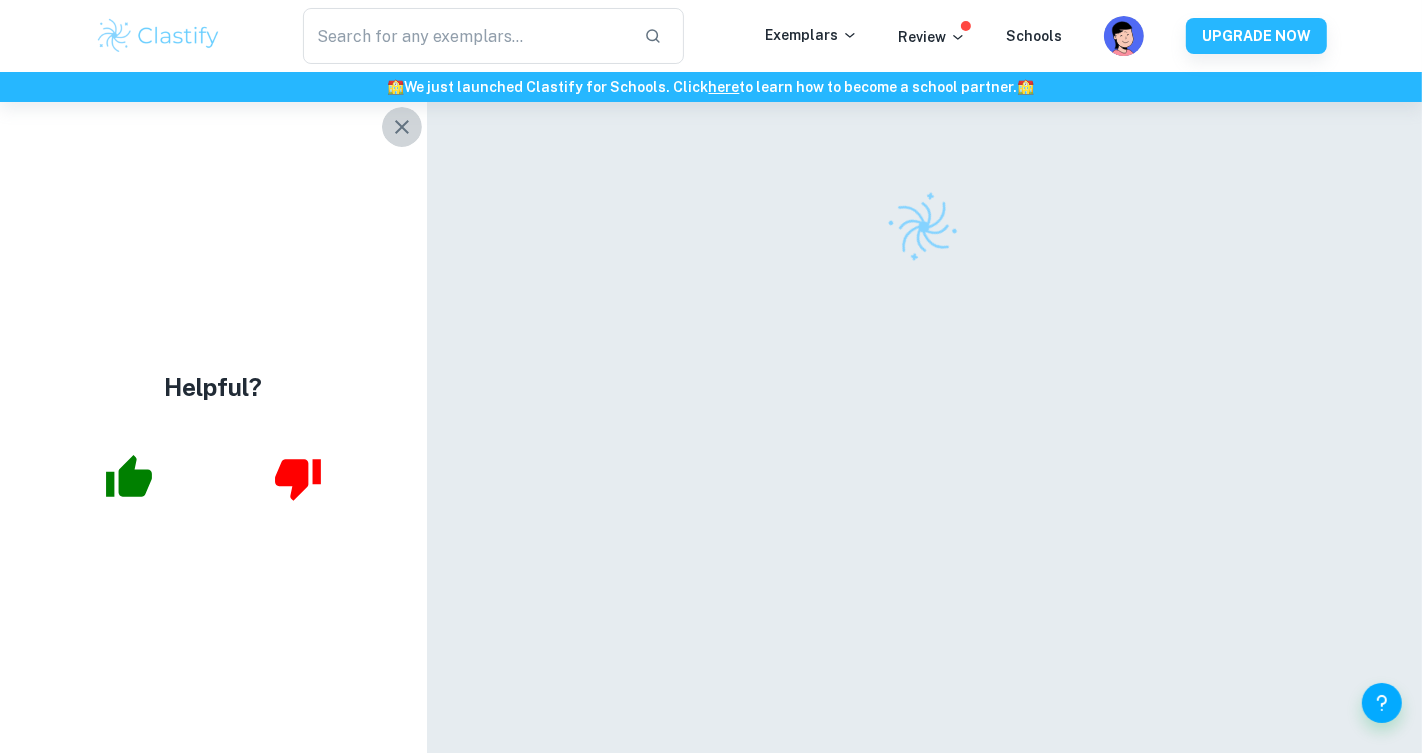 click at bounding box center [402, 127] 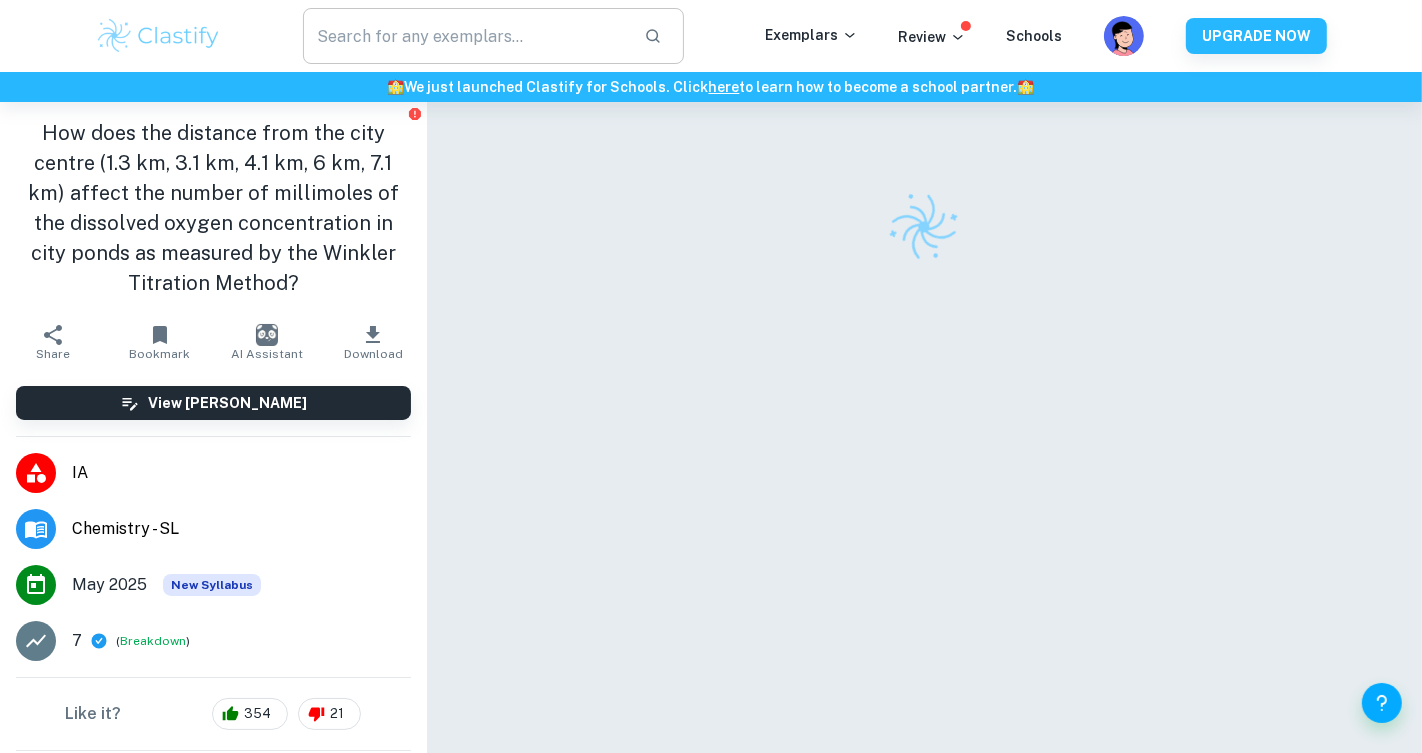 click at bounding box center [465, 36] 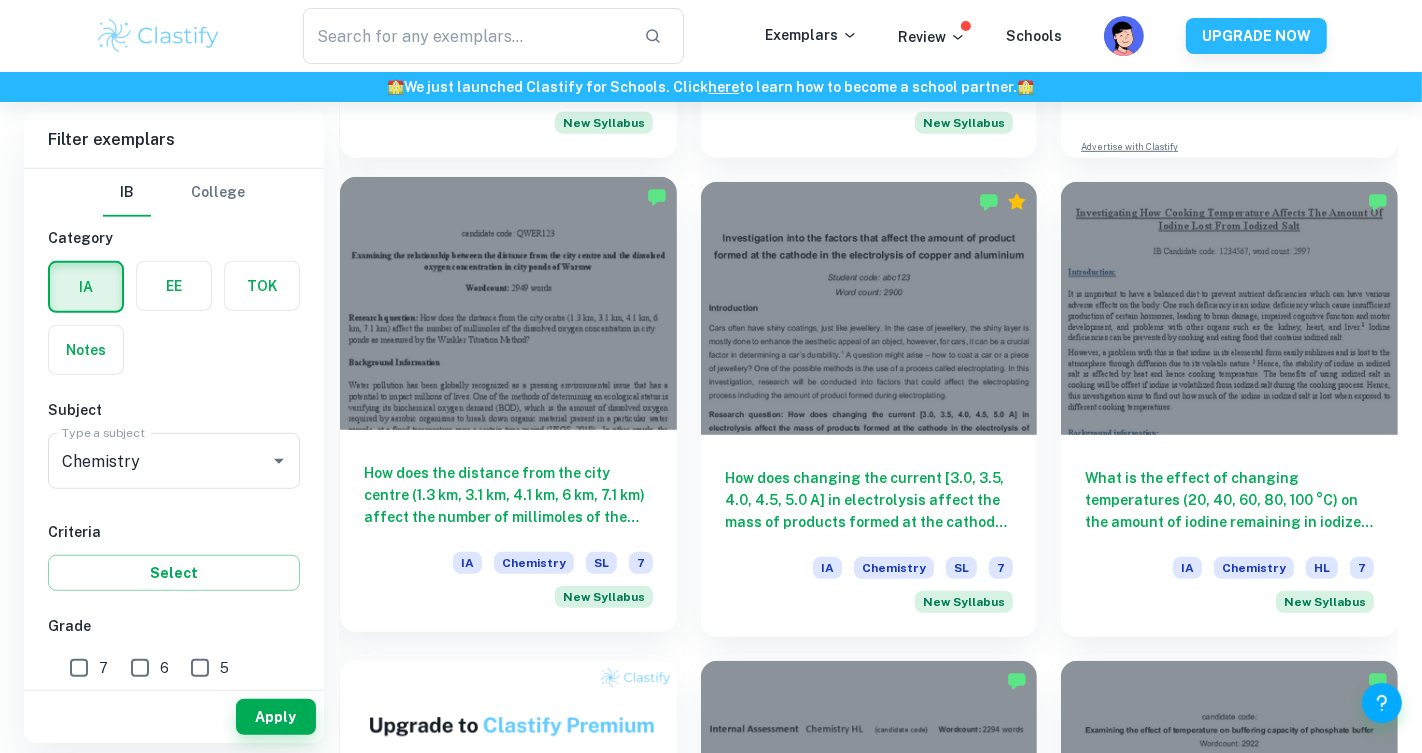 scroll, scrollTop: 1034, scrollLeft: 0, axis: vertical 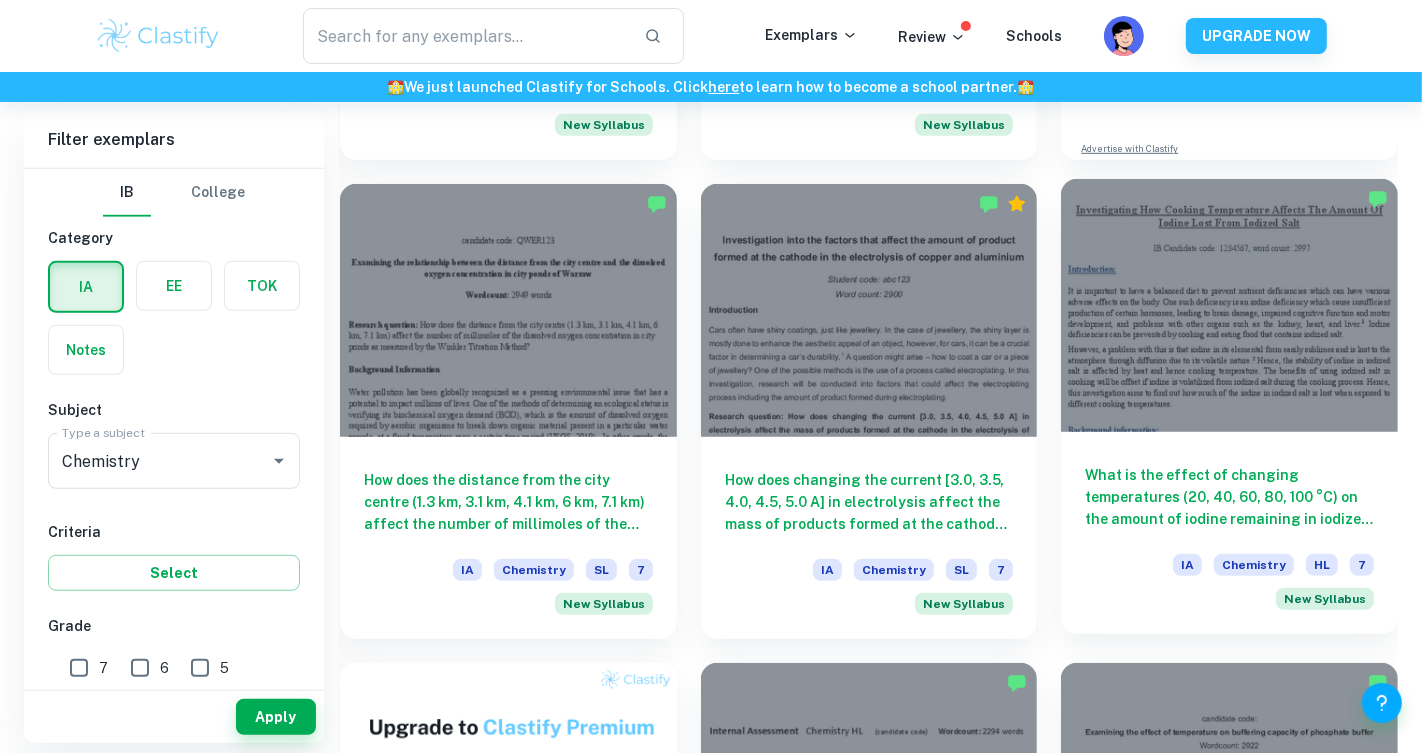 click at bounding box center (1229, 305) 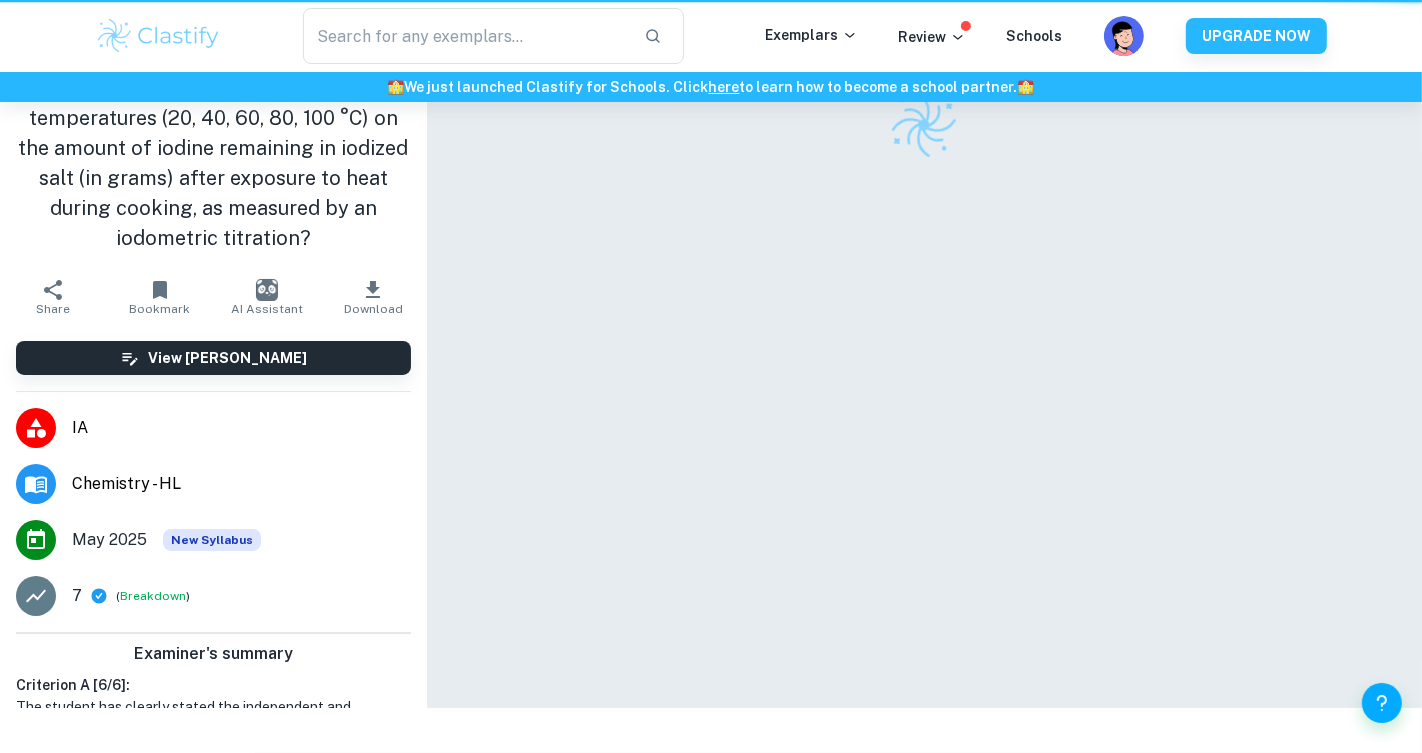 scroll, scrollTop: 0, scrollLeft: 0, axis: both 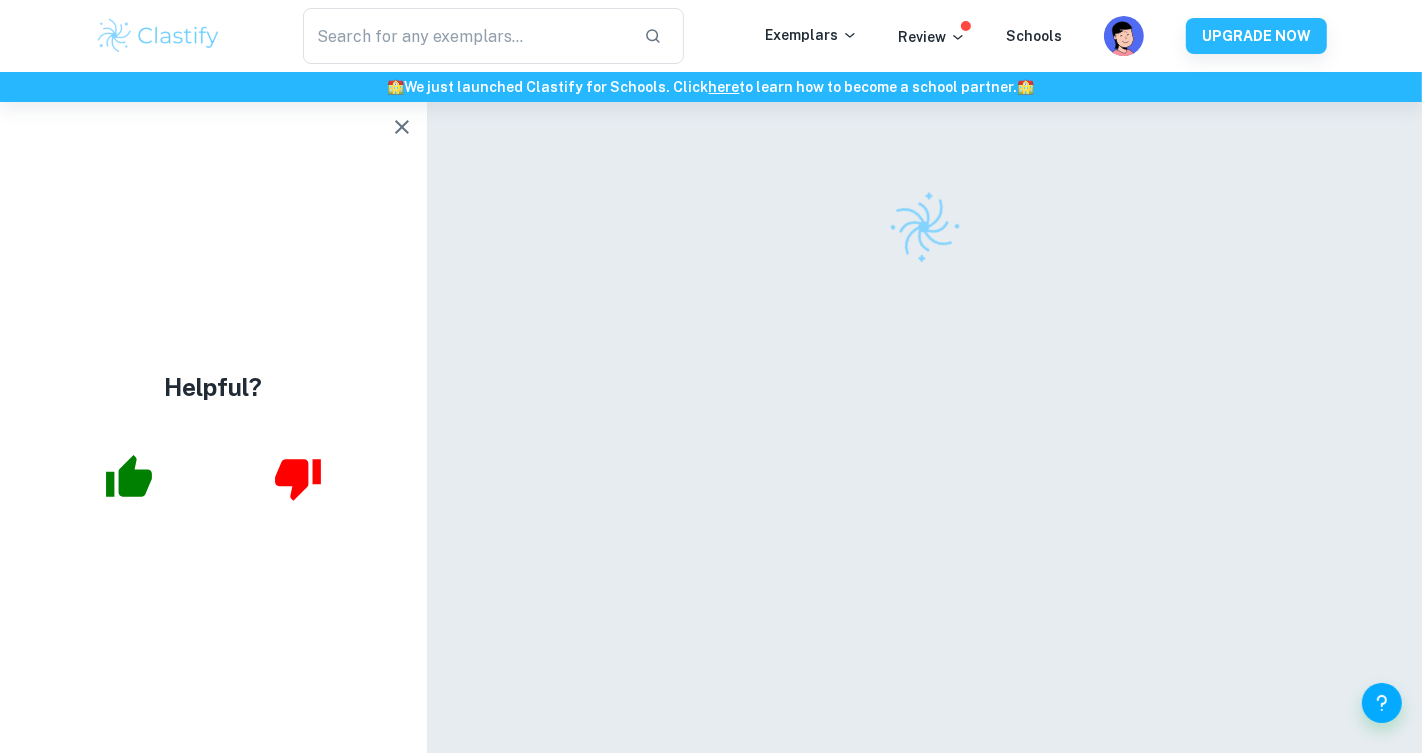 click at bounding box center (402, 127) 